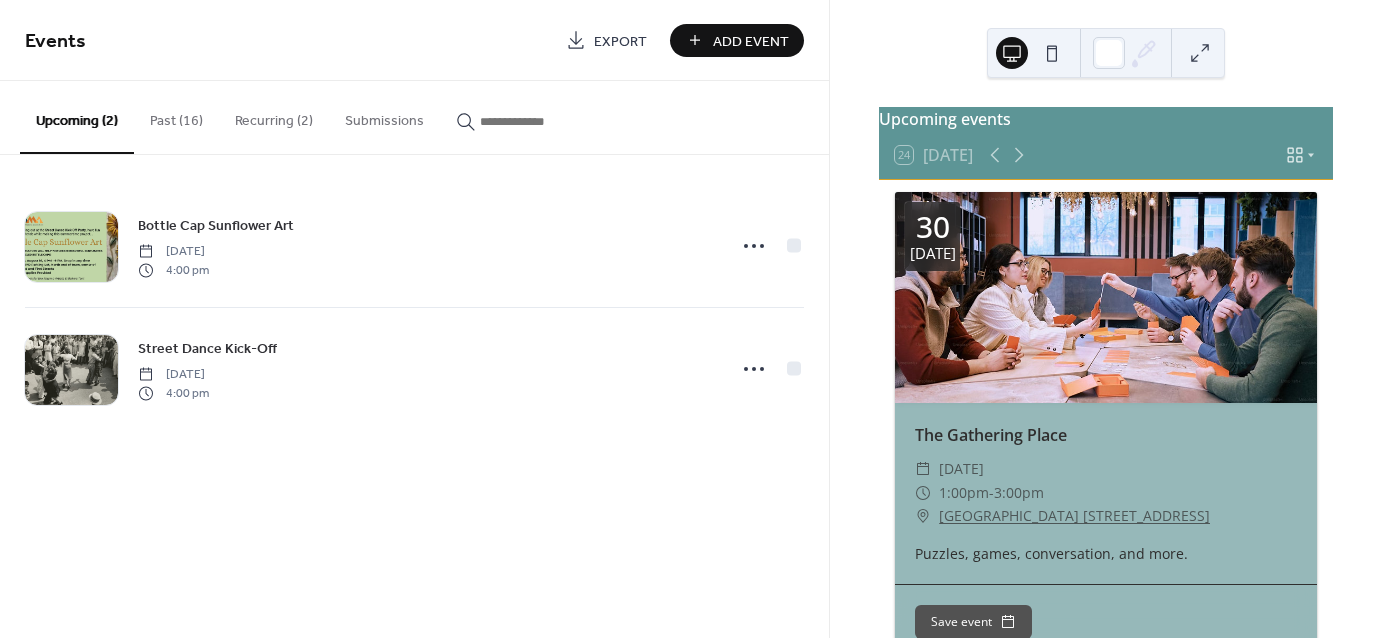 scroll, scrollTop: 0, scrollLeft: 0, axis: both 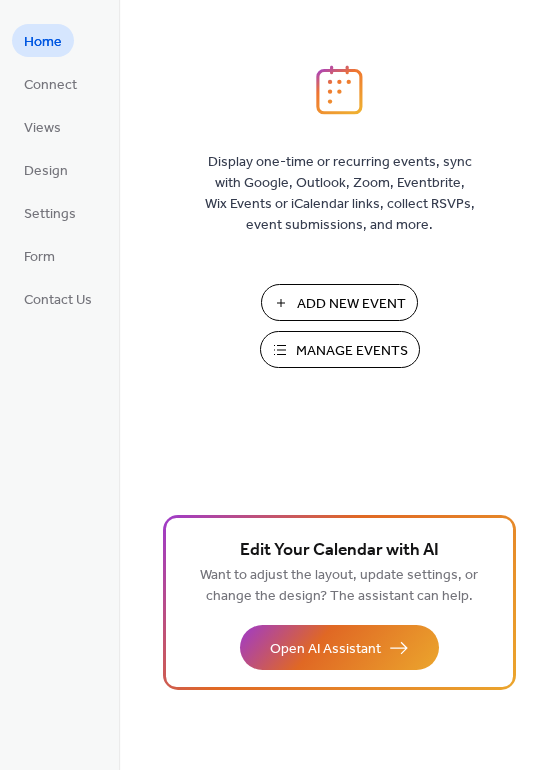 click on "Manage Events" at bounding box center (352, 351) 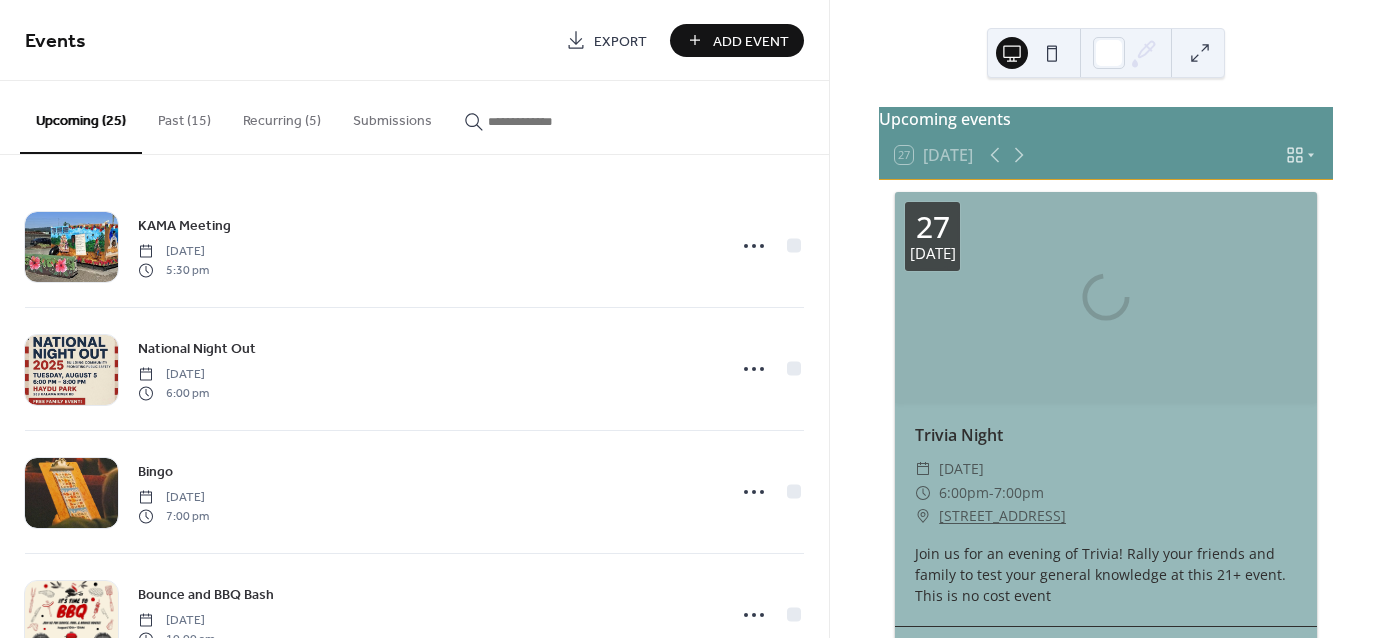scroll, scrollTop: 0, scrollLeft: 0, axis: both 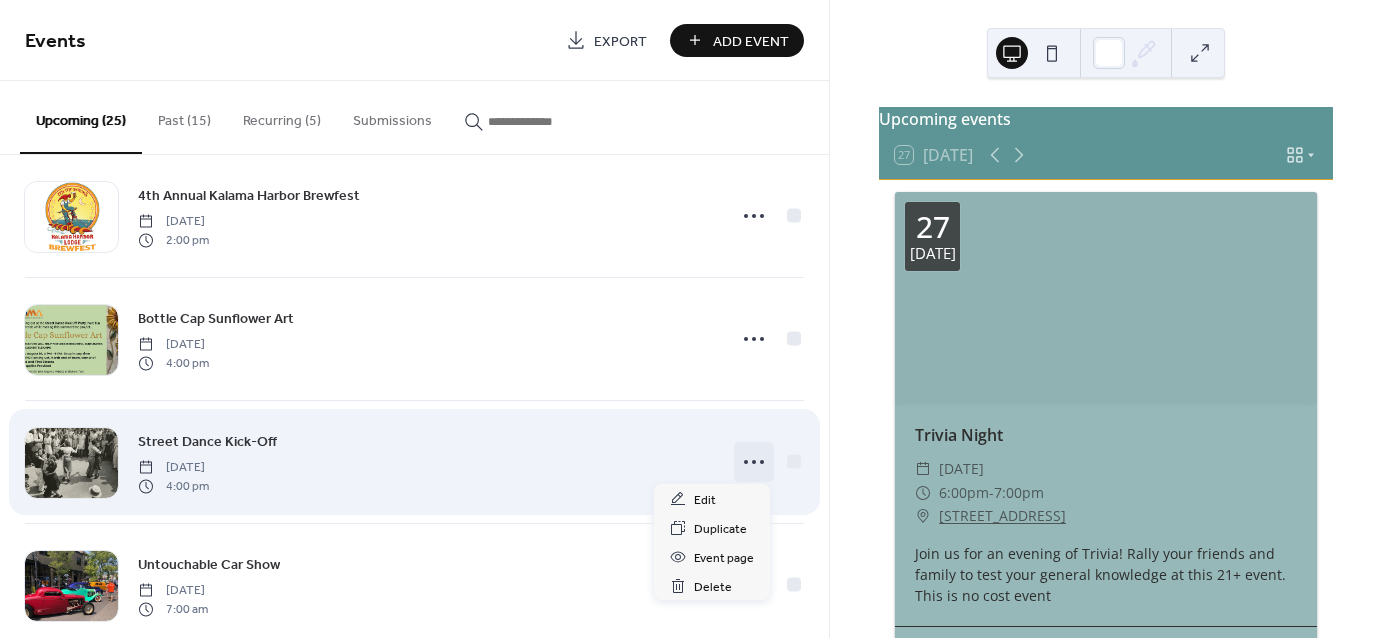 click 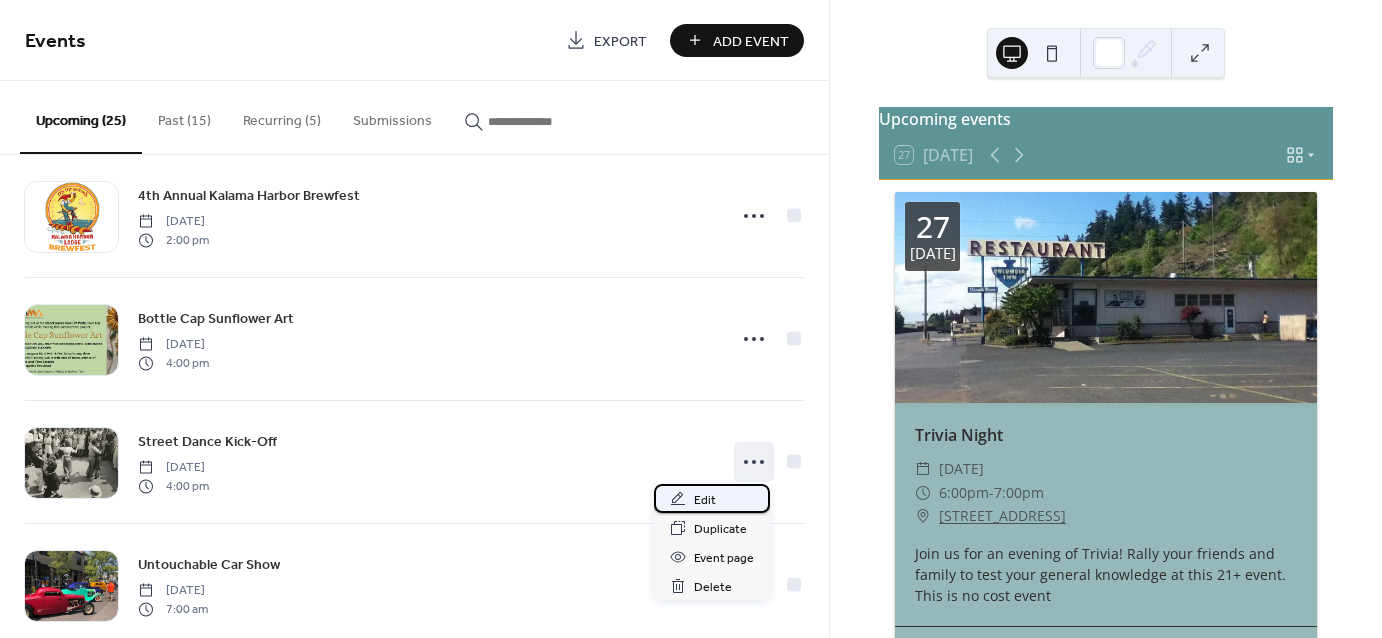 click 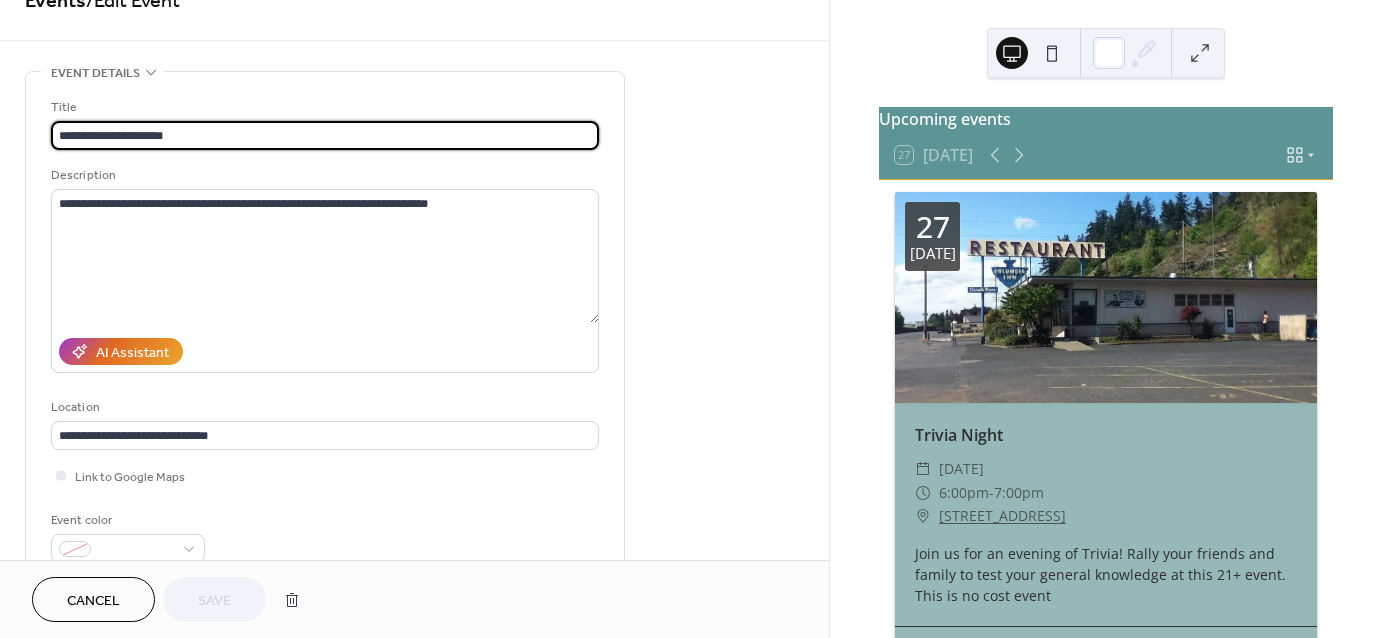 scroll, scrollTop: 39, scrollLeft: 0, axis: vertical 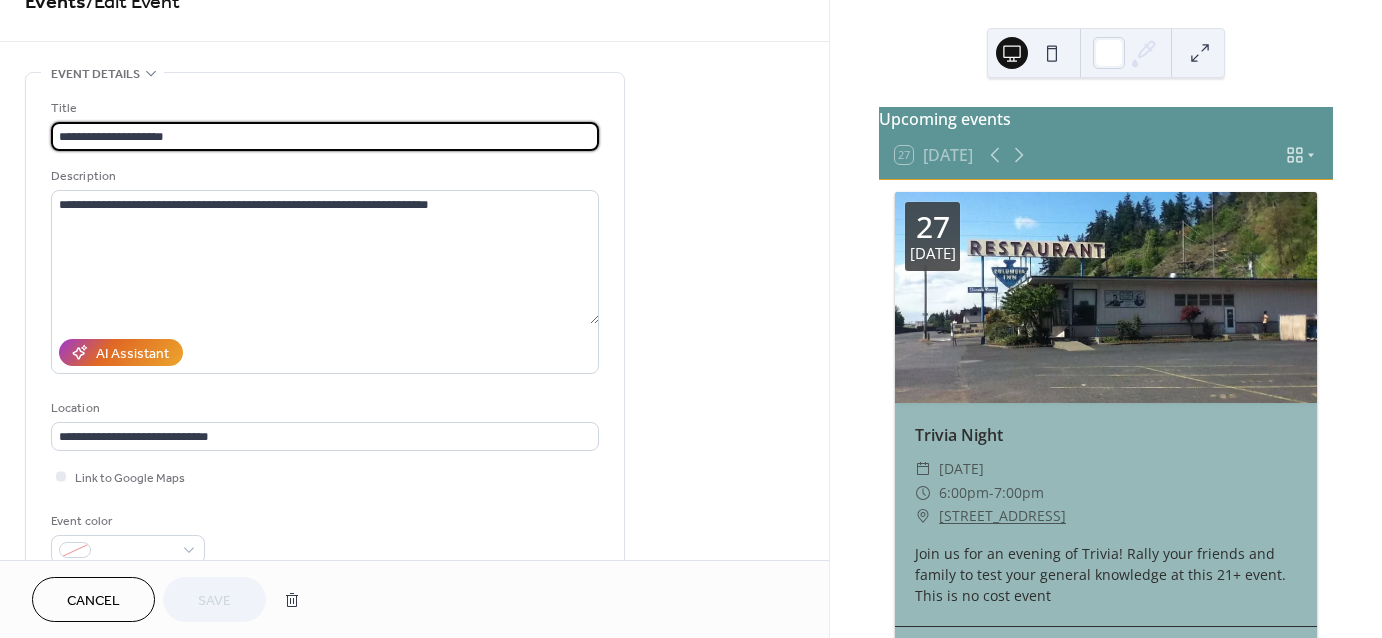 drag, startPoint x: 187, startPoint y: 127, endPoint x: -32, endPoint y: 122, distance: 219.05707 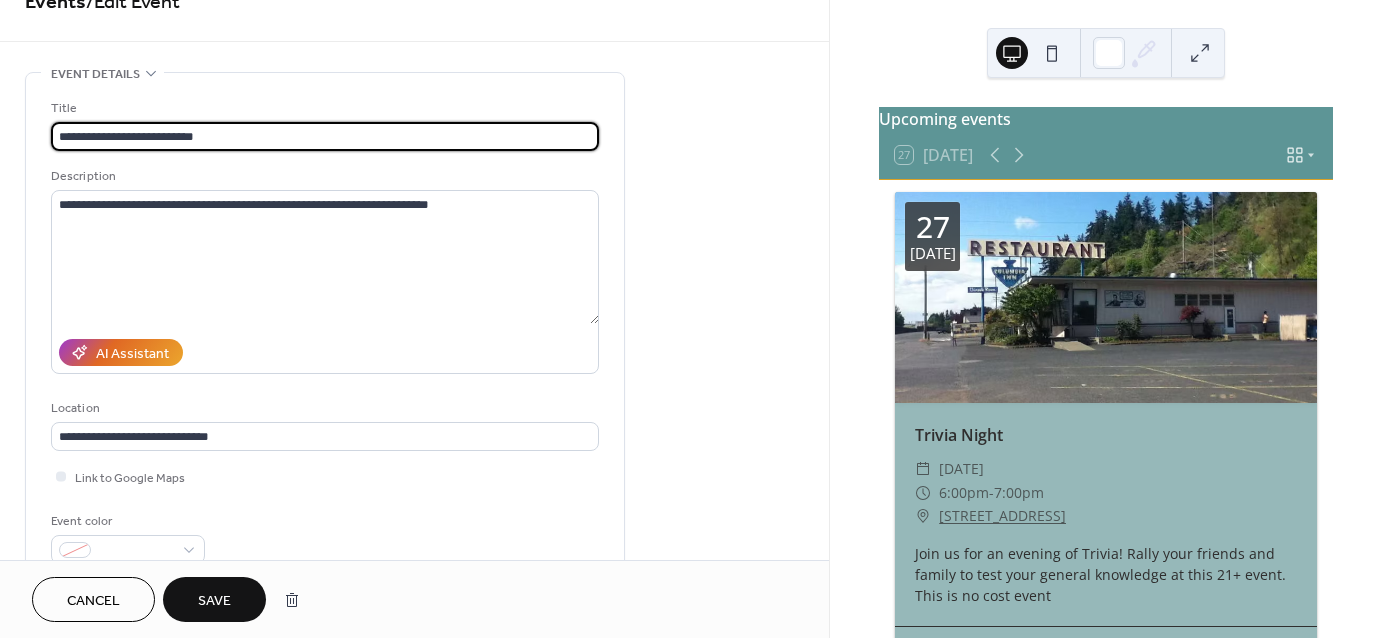 type on "**********" 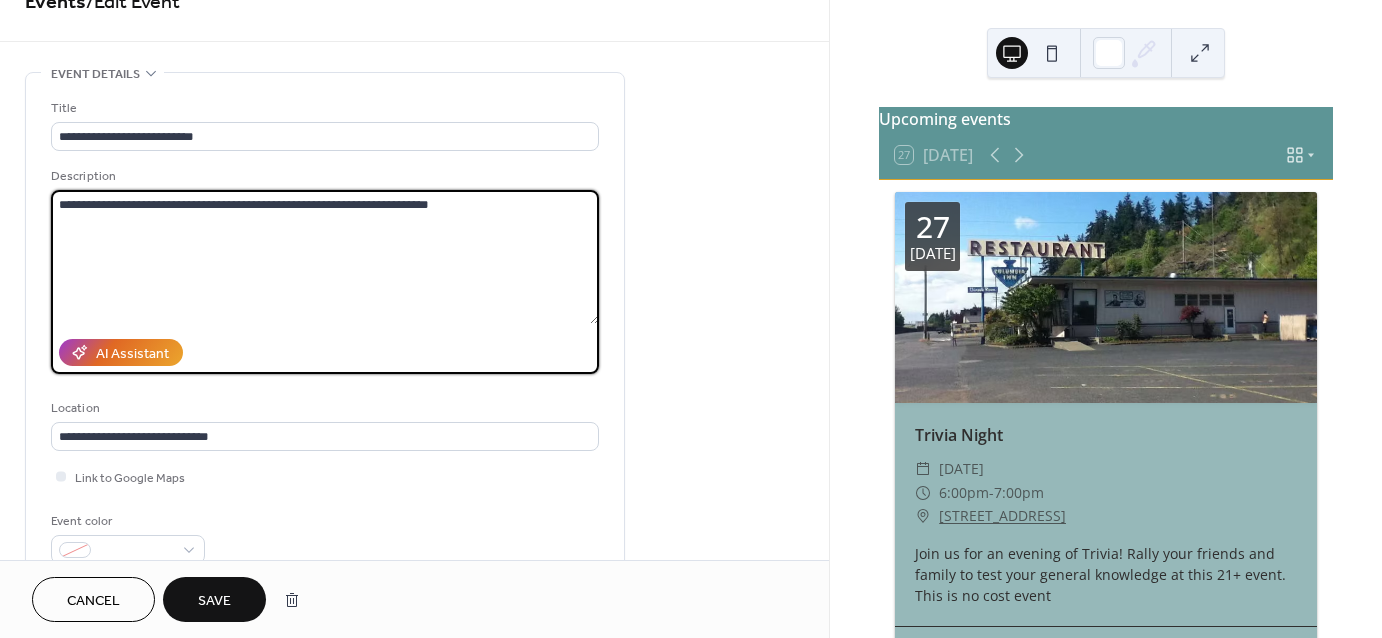 click on "**********" at bounding box center [325, 257] 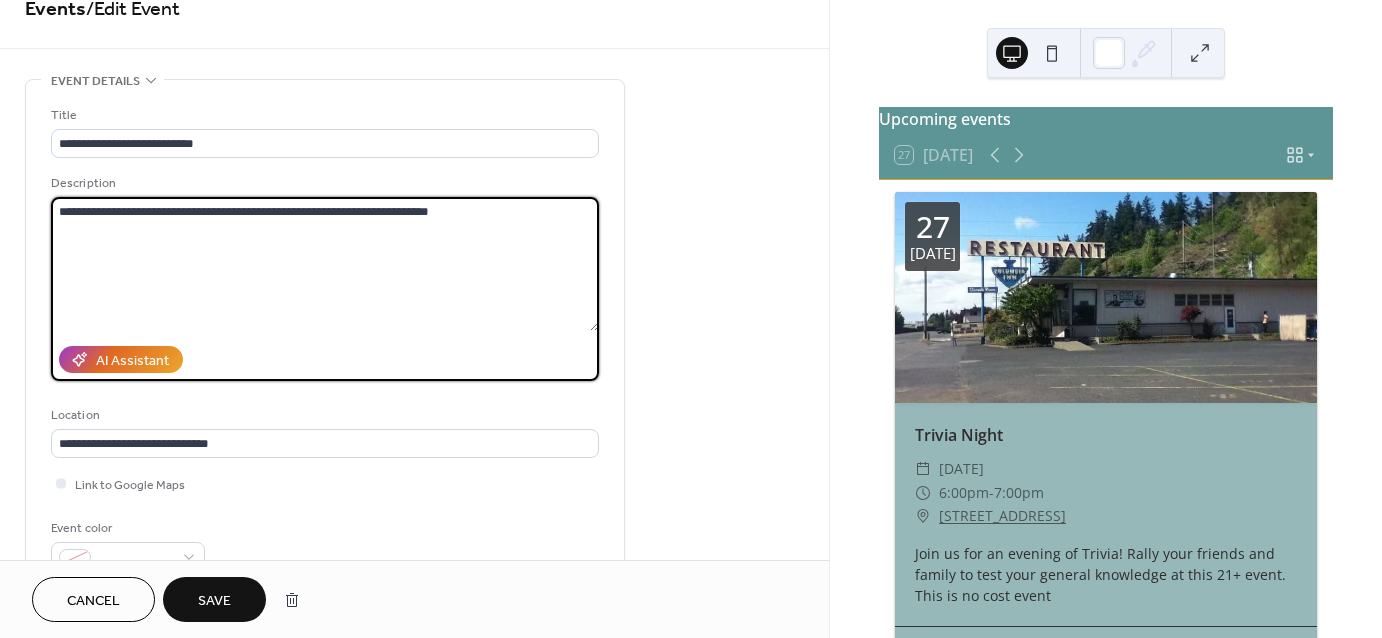 scroll, scrollTop: 20, scrollLeft: 0, axis: vertical 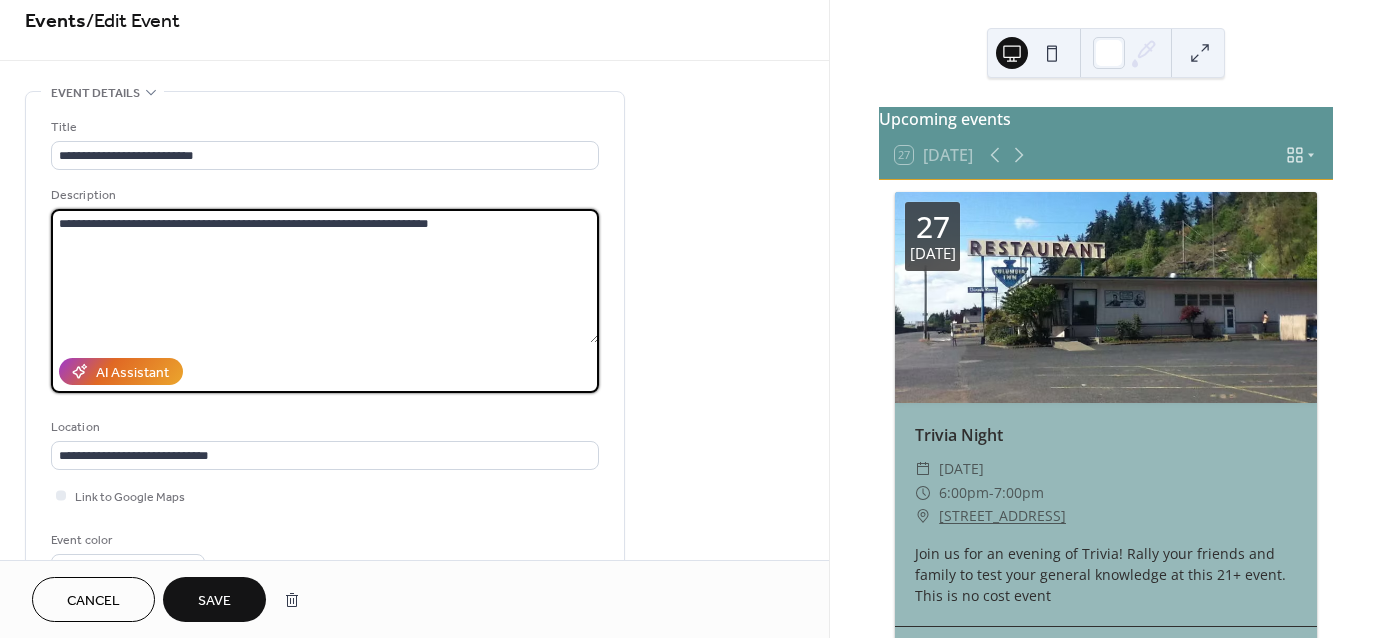 click on "**********" at bounding box center (325, 276) 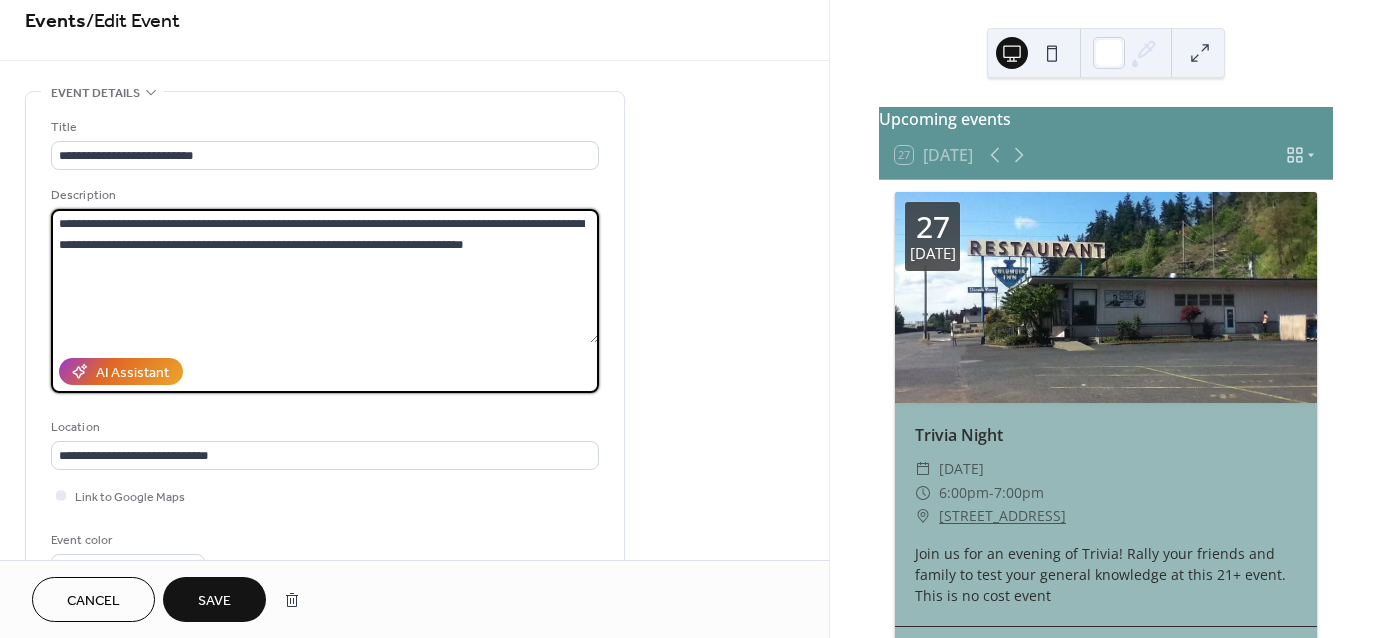 type on "**********" 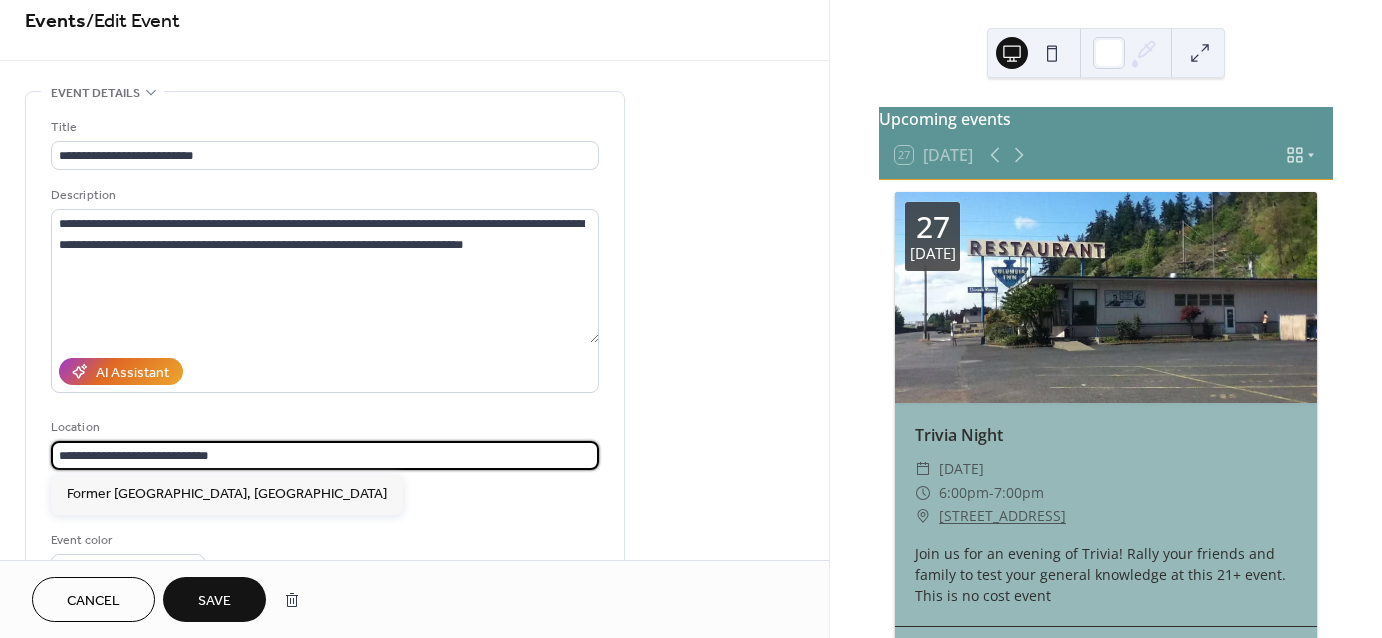click on "**********" at bounding box center (325, 455) 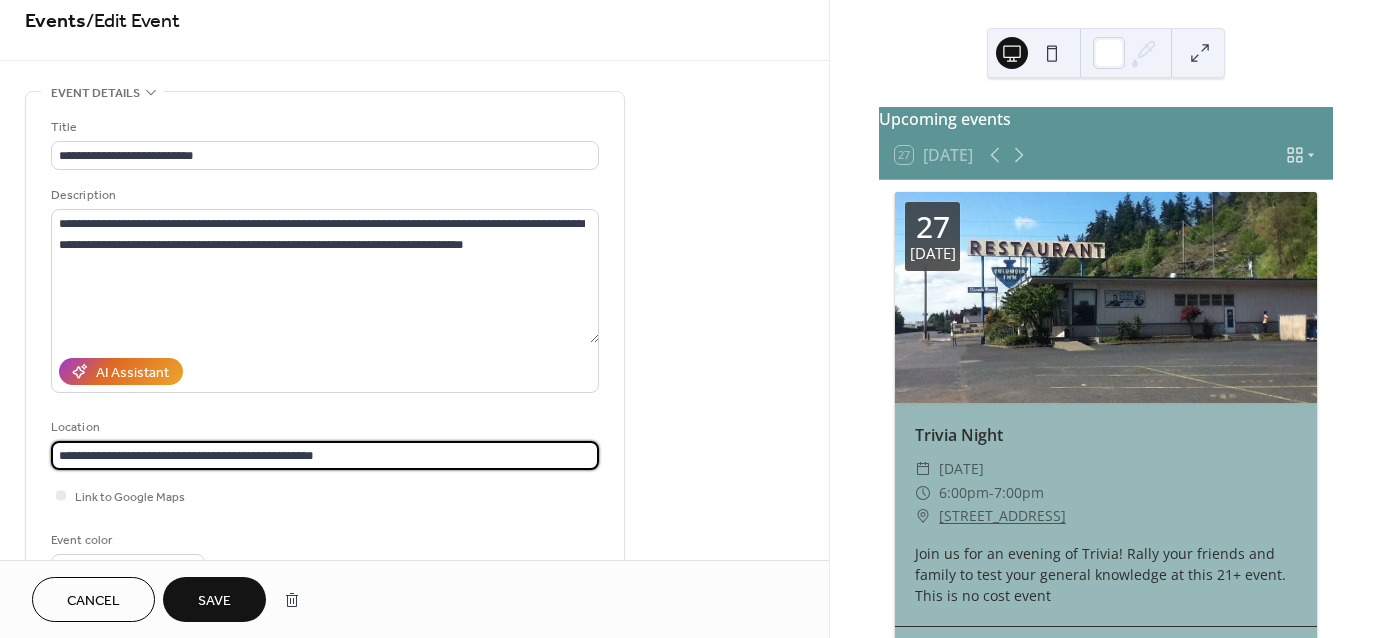 click on "**********" at bounding box center (325, 455) 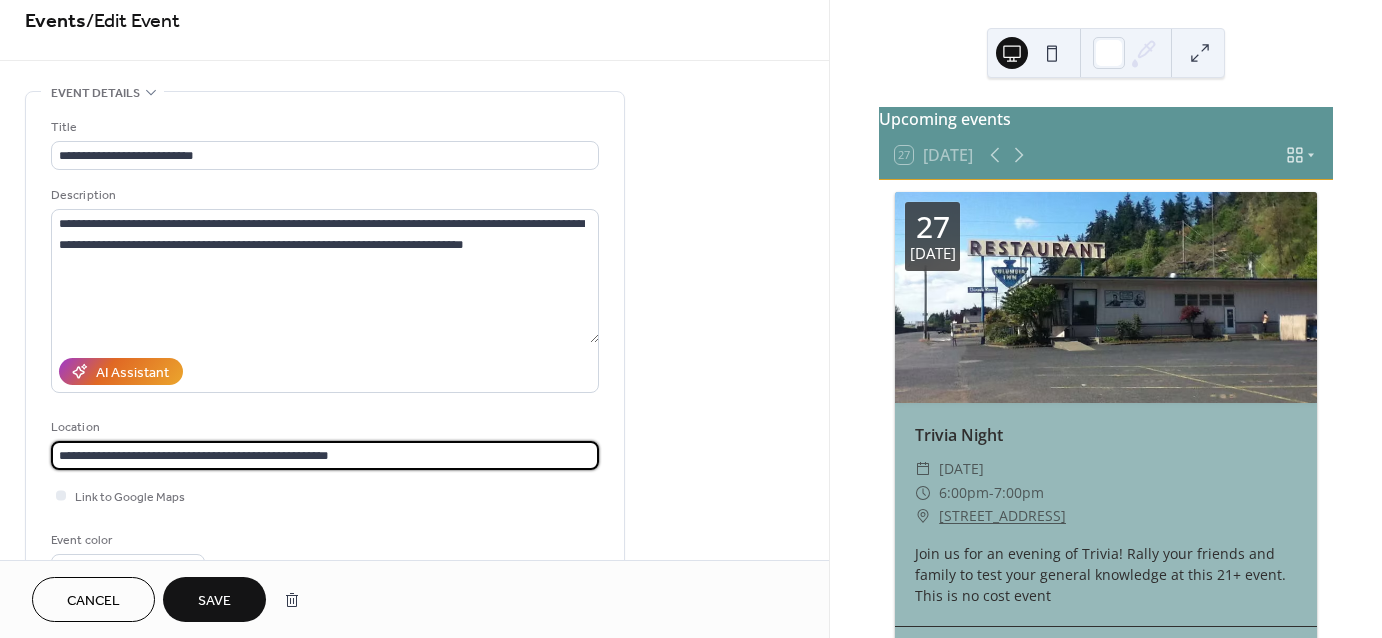 type on "**********" 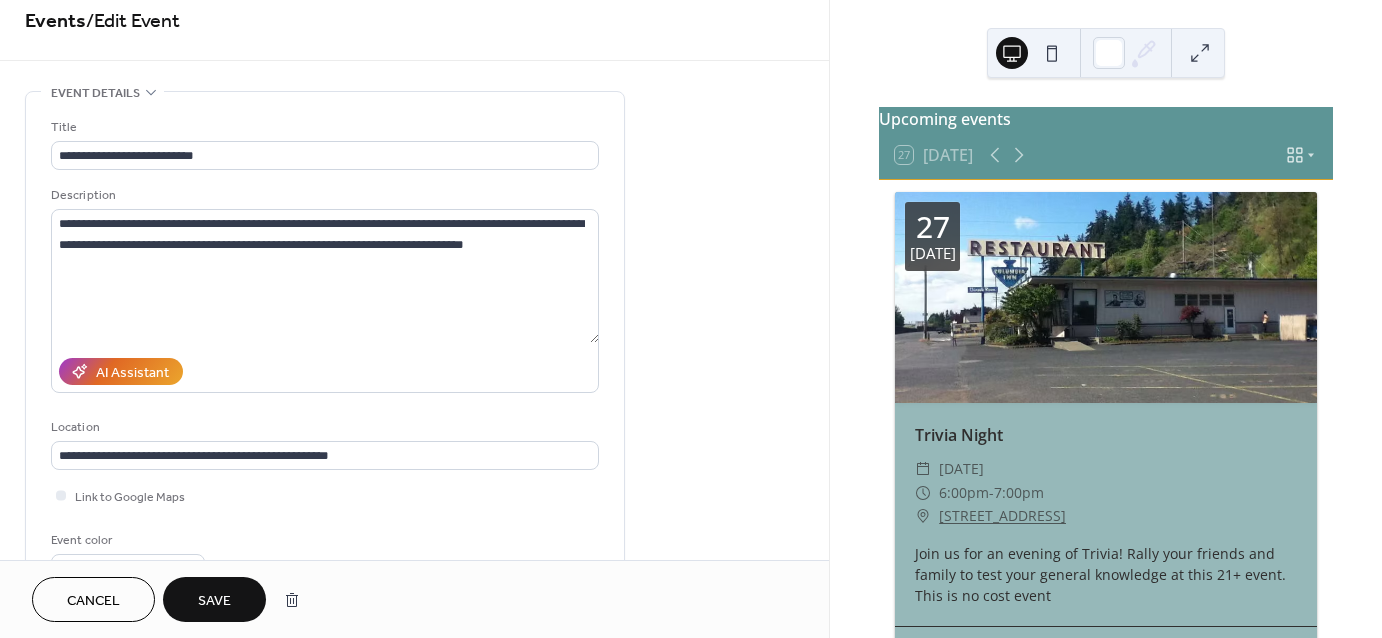 click on "Save" at bounding box center (214, 599) 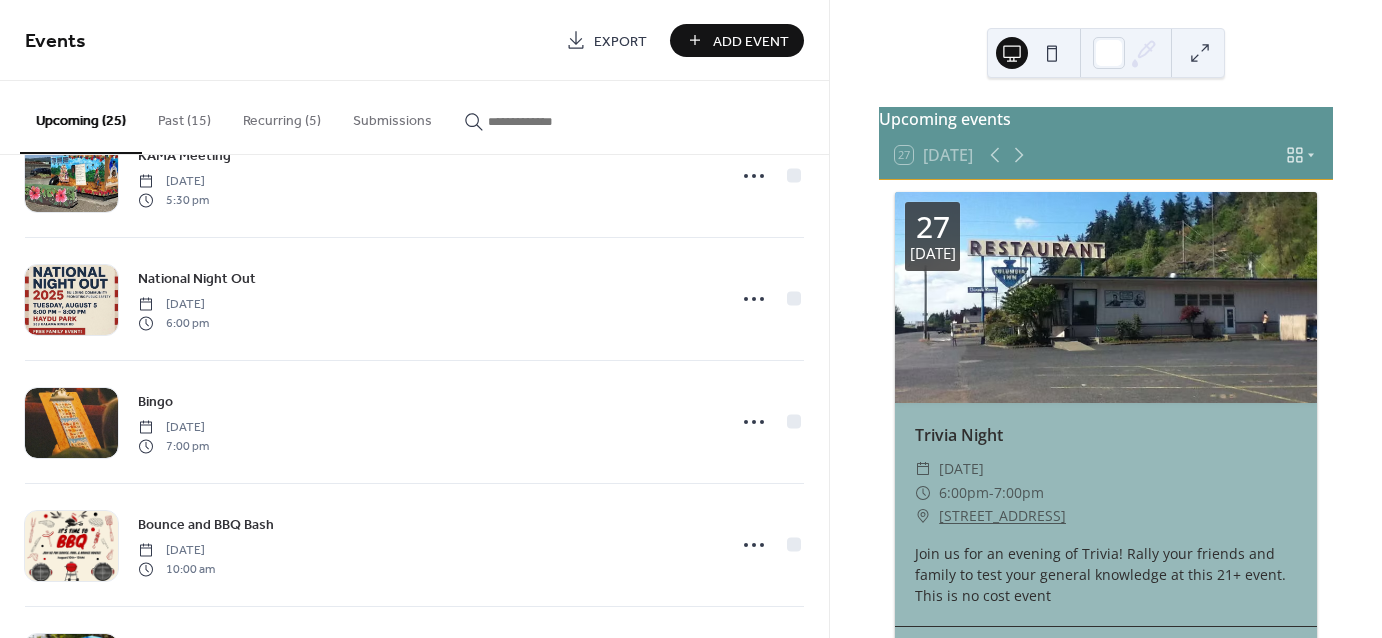 scroll, scrollTop: 72, scrollLeft: 0, axis: vertical 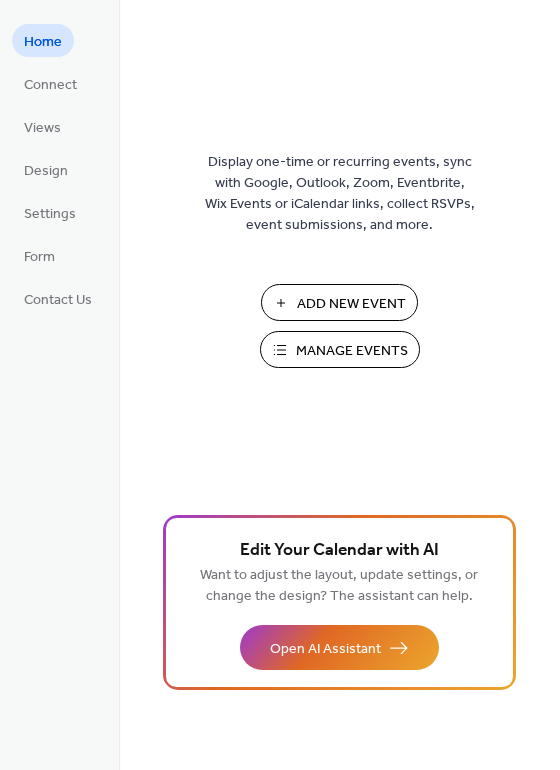 click on "Manage Events" at bounding box center [340, 349] 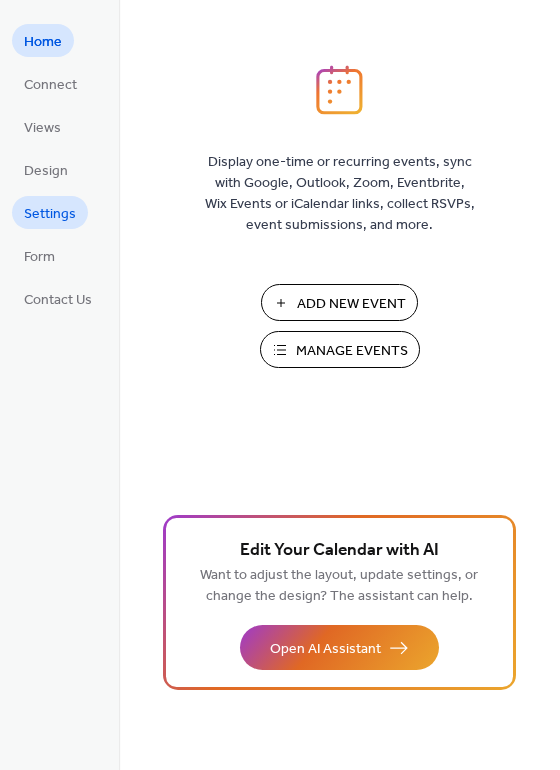 click on "Settings" at bounding box center [50, 214] 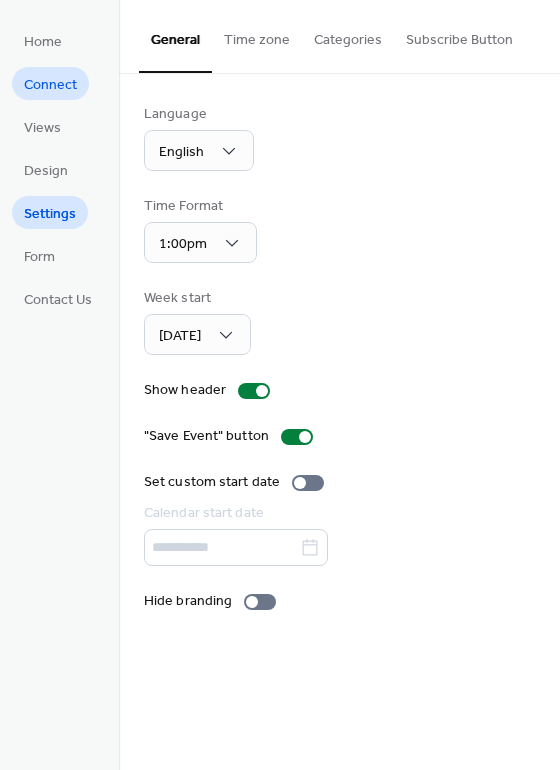 click on "Connect" at bounding box center [50, 85] 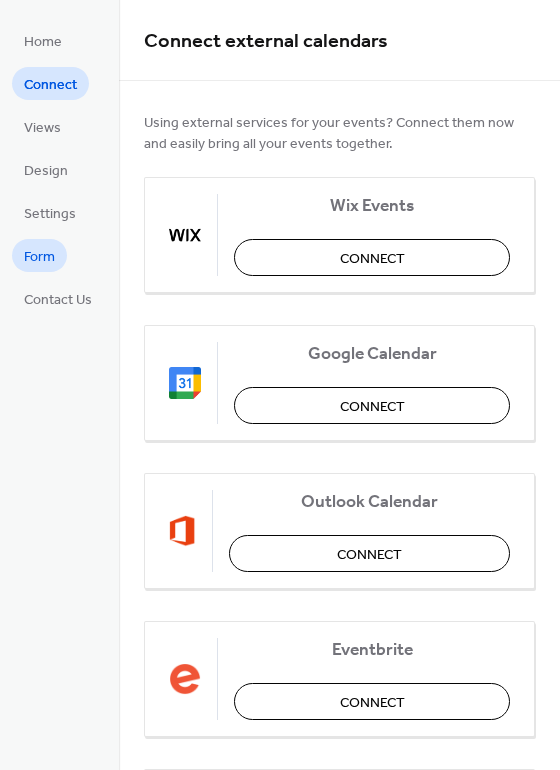 click on "Form" at bounding box center (39, 257) 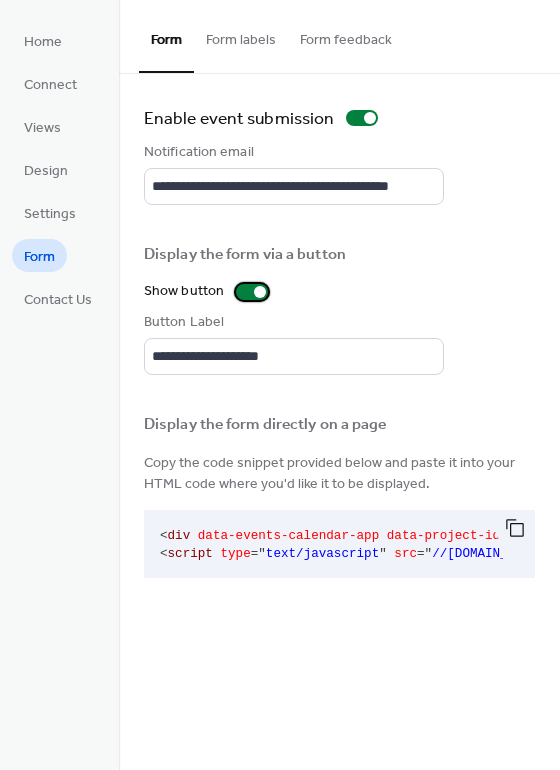 click at bounding box center [260, 292] 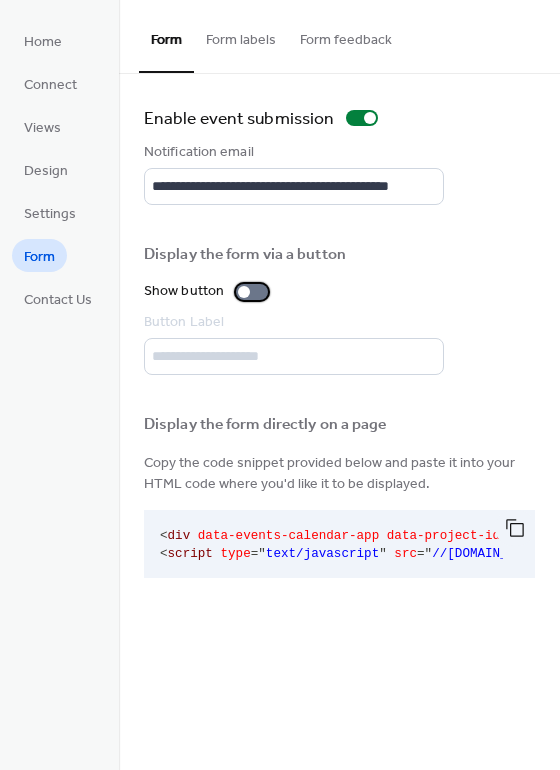 click at bounding box center [244, 292] 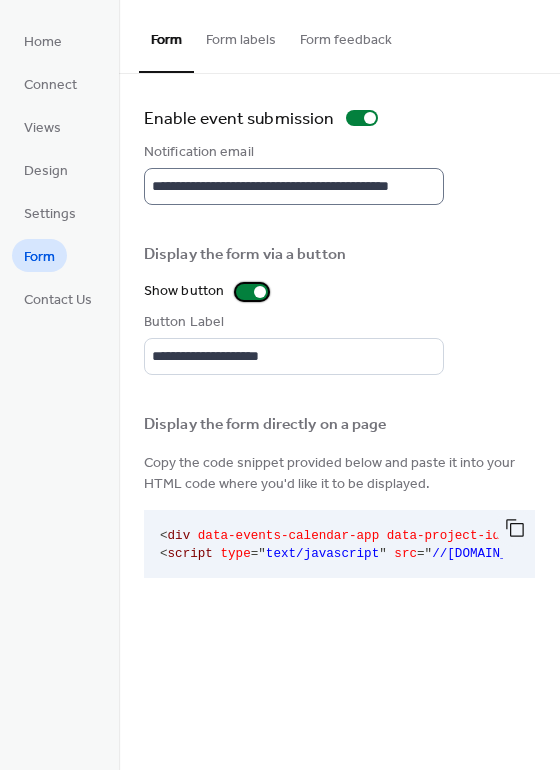 scroll, scrollTop: 2, scrollLeft: 0, axis: vertical 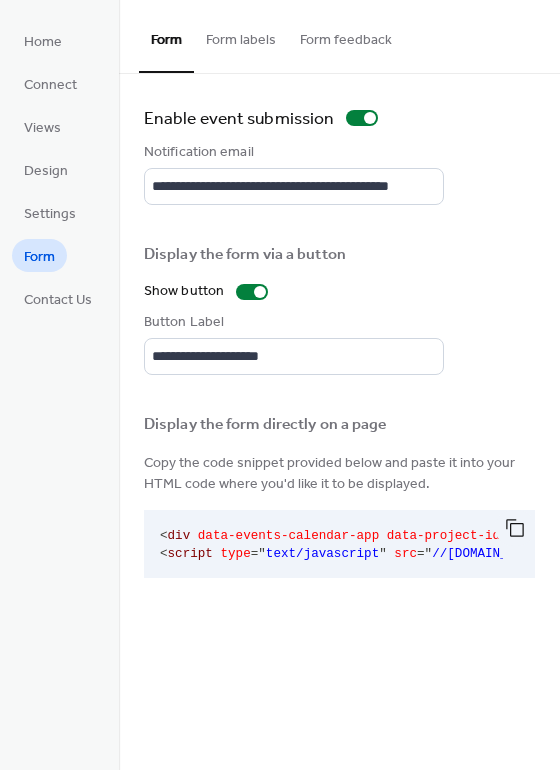 click on "Form labels" at bounding box center (241, 35) 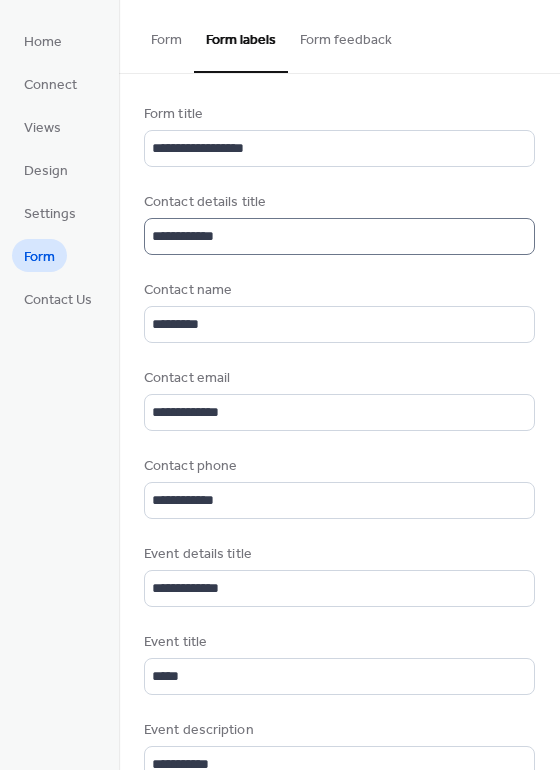 scroll, scrollTop: 2, scrollLeft: 0, axis: vertical 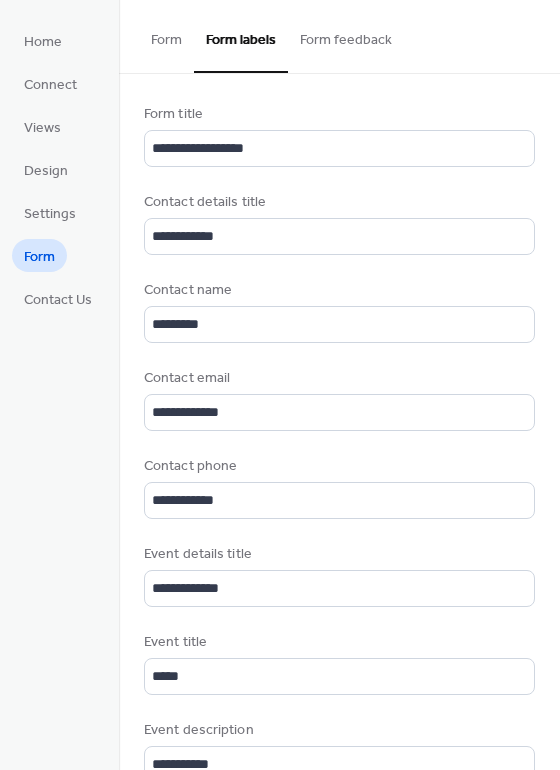 click on "**********" at bounding box center (339, 839) 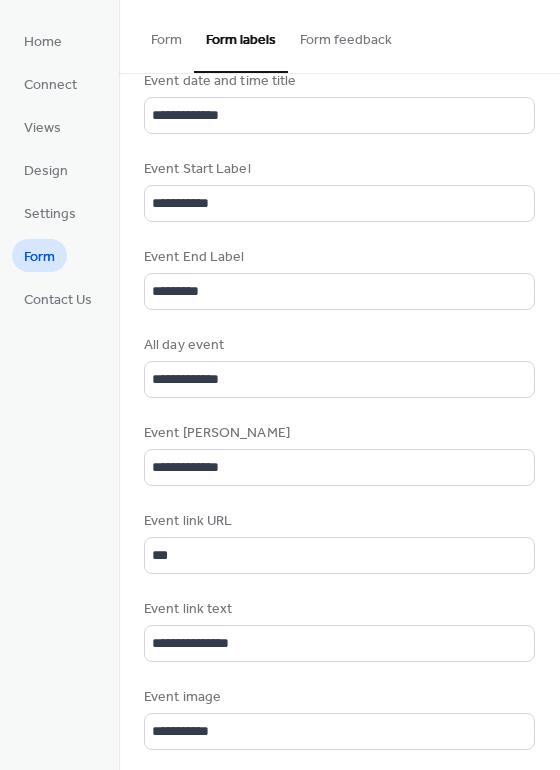 scroll, scrollTop: 826, scrollLeft: 0, axis: vertical 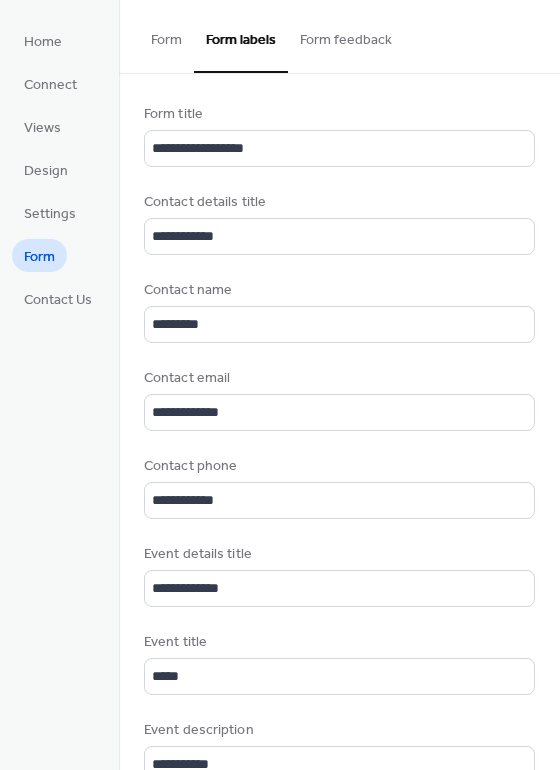 click on "Form feedback" at bounding box center (346, 35) 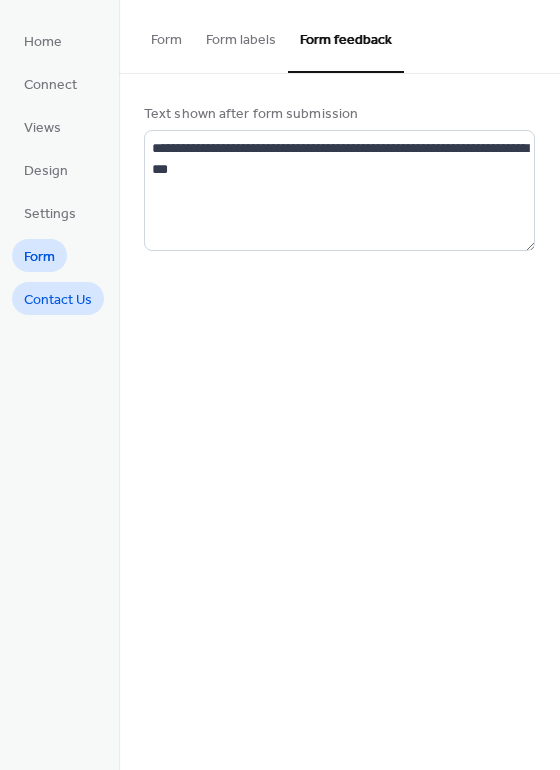 click on "Contact Us" at bounding box center [58, 300] 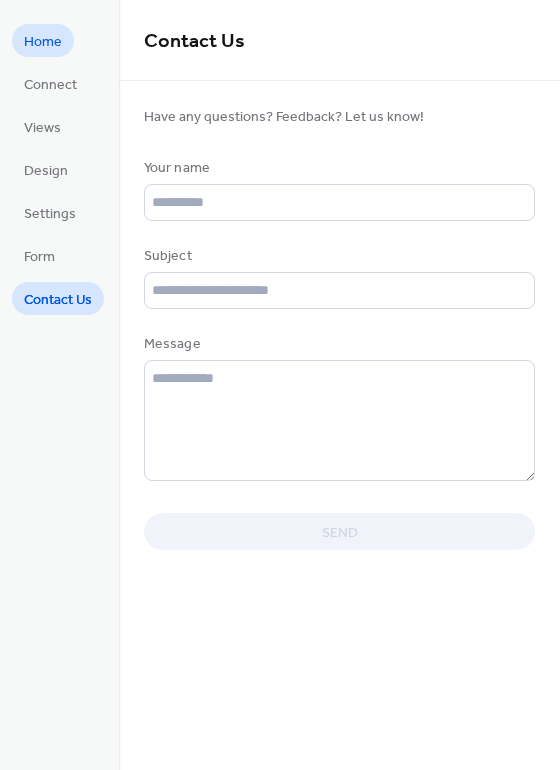 click on "Home" at bounding box center (43, 42) 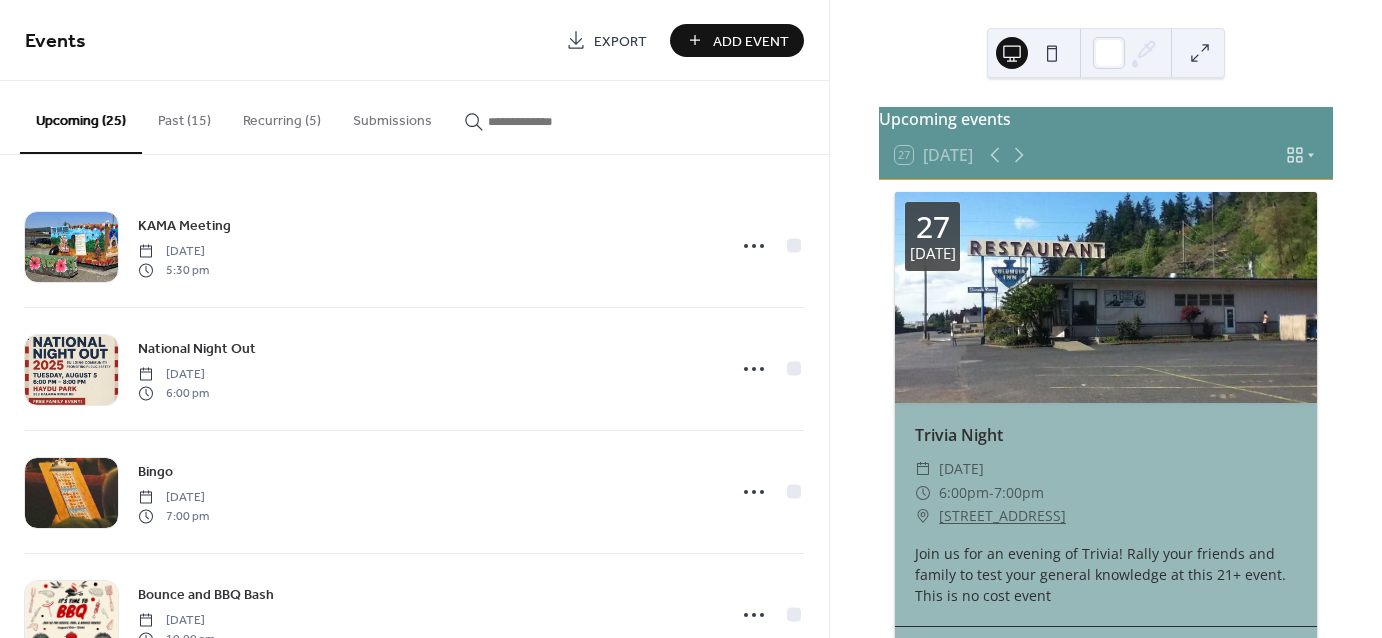 scroll, scrollTop: 0, scrollLeft: 0, axis: both 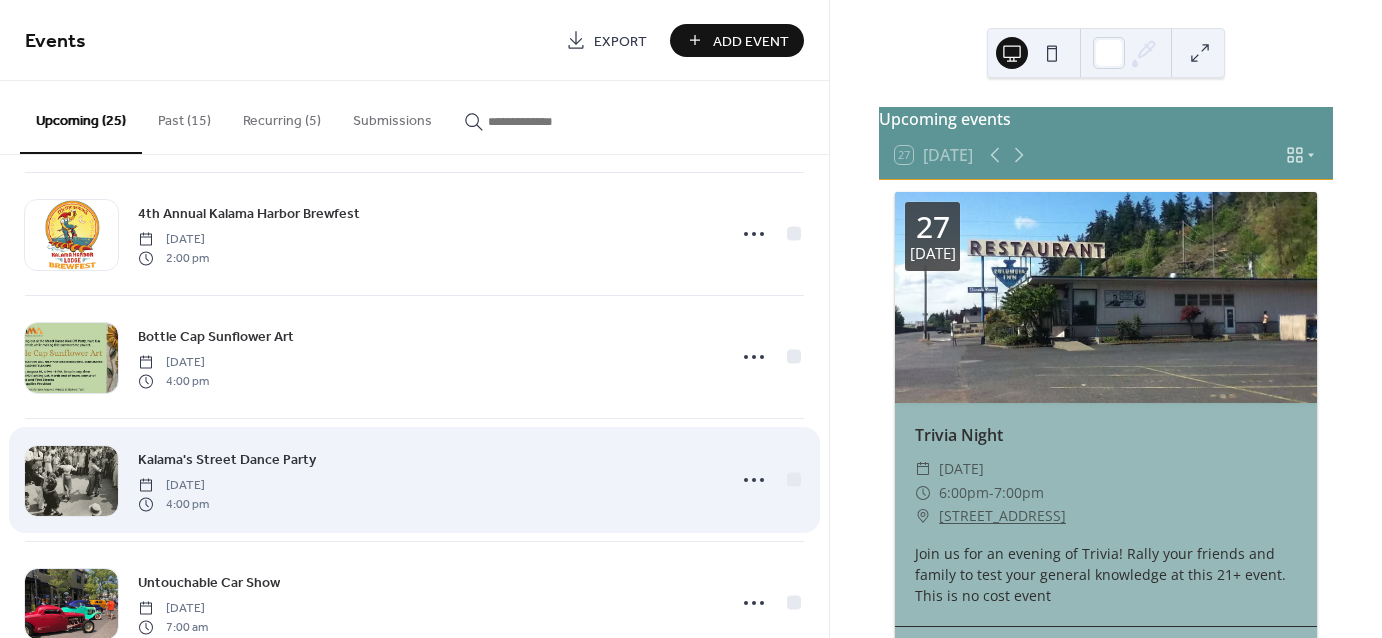 click on "Kalama's Street Dance Party [DATE] 4:00 pm" at bounding box center [426, 480] 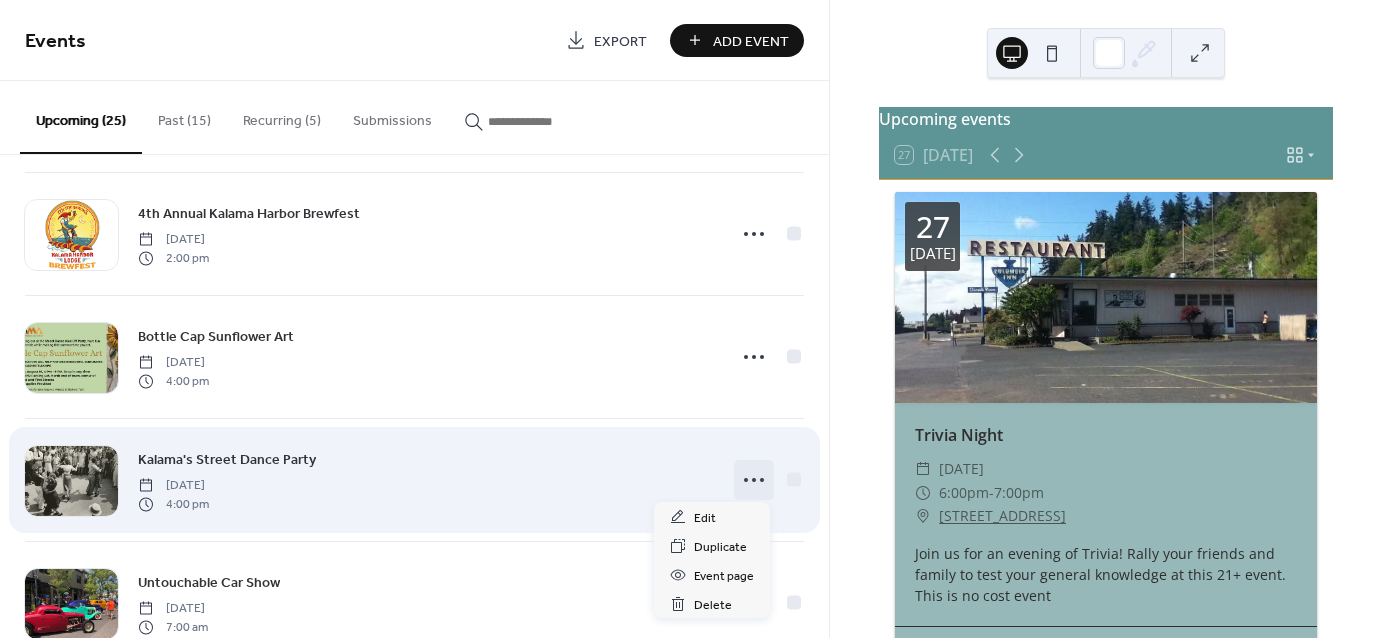 click 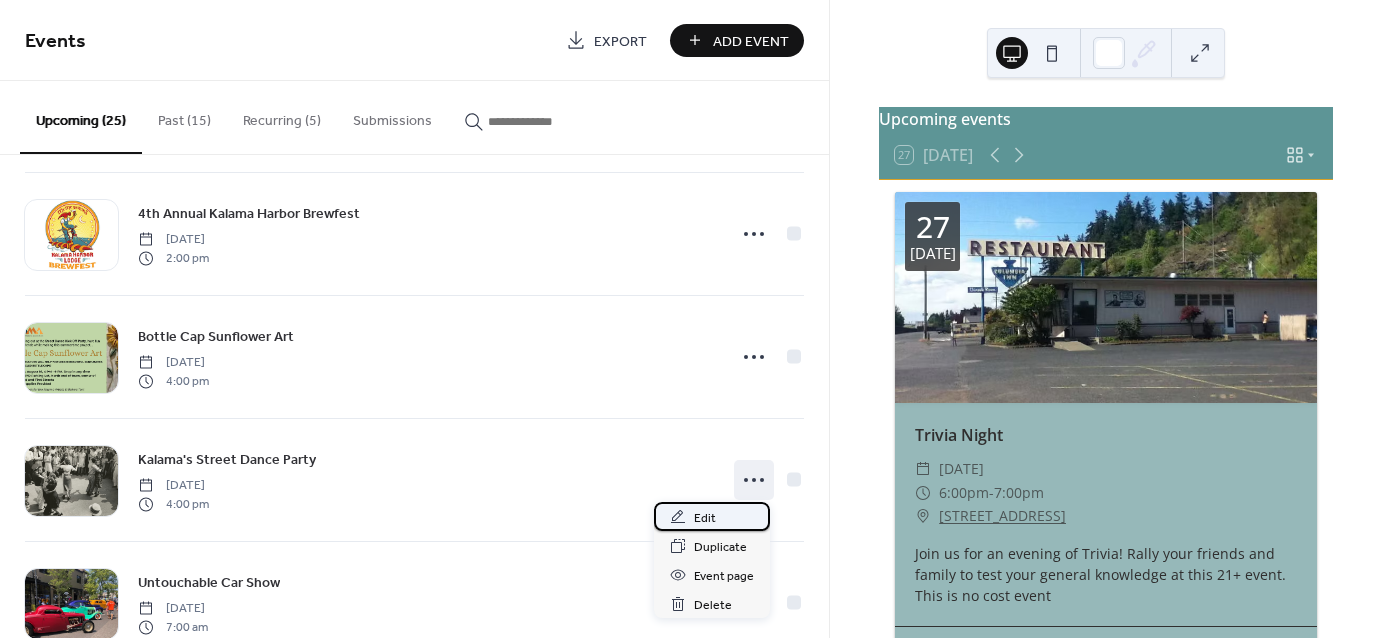 click on "Edit" at bounding box center [712, 516] 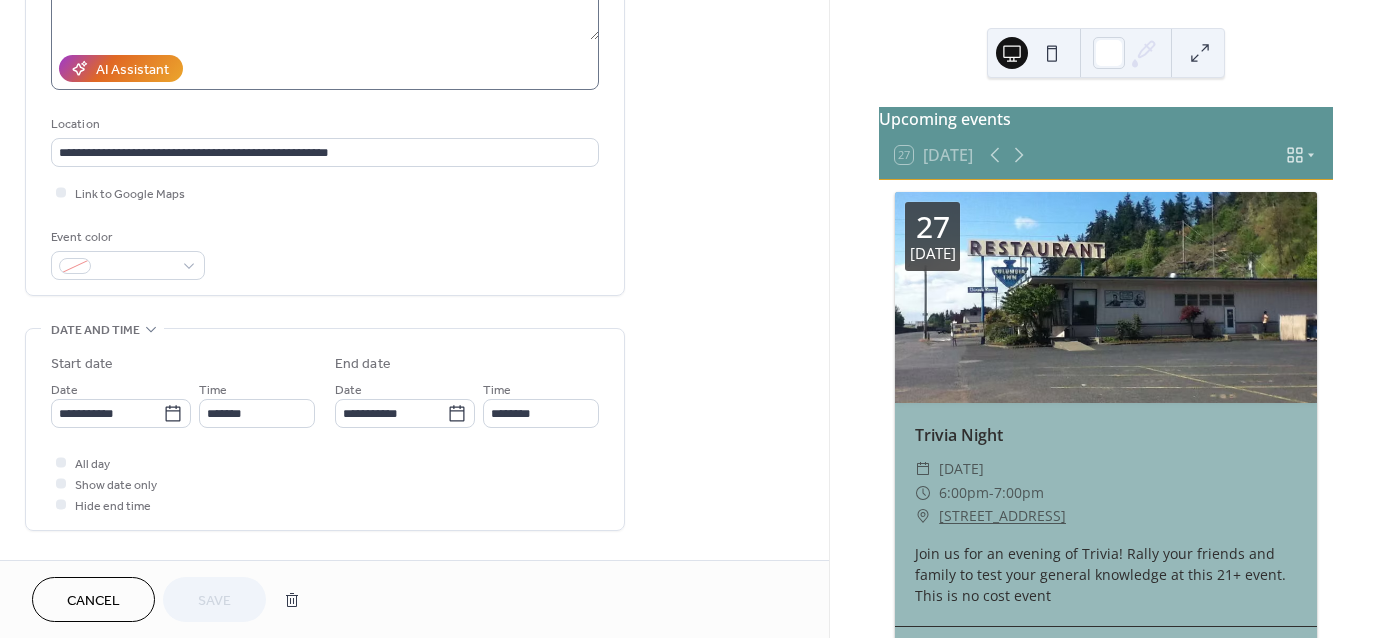 scroll, scrollTop: 324, scrollLeft: 0, axis: vertical 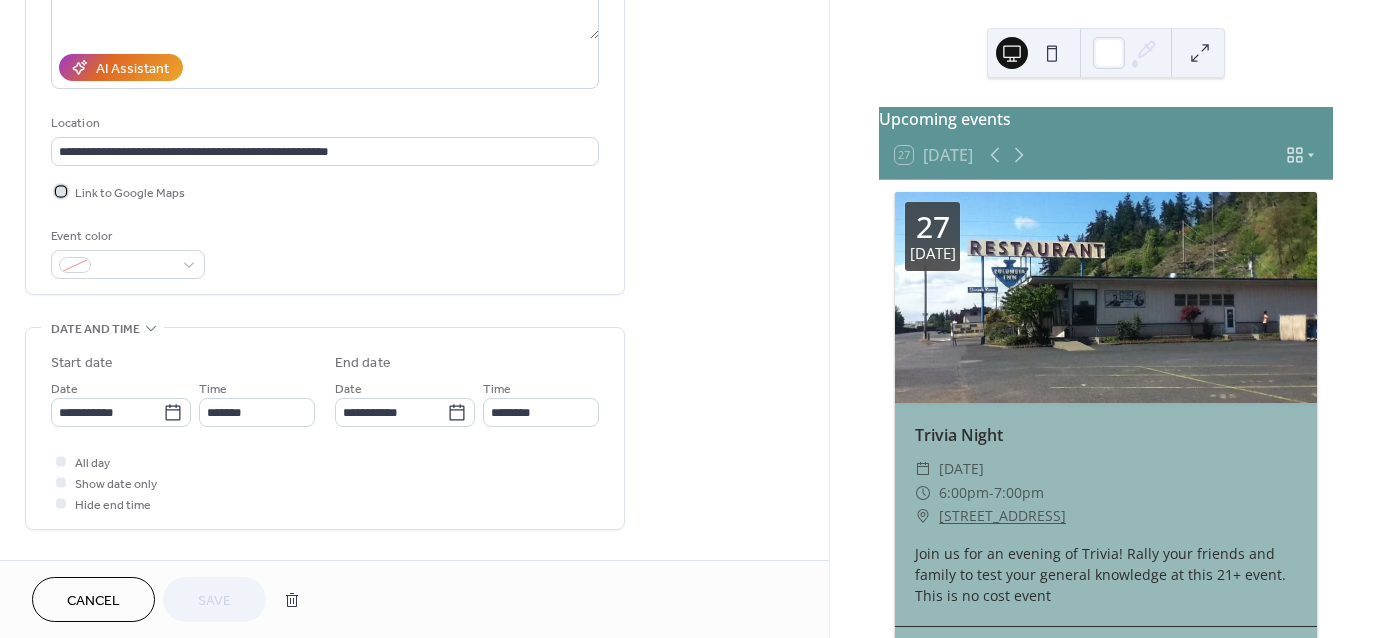click at bounding box center (61, 191) 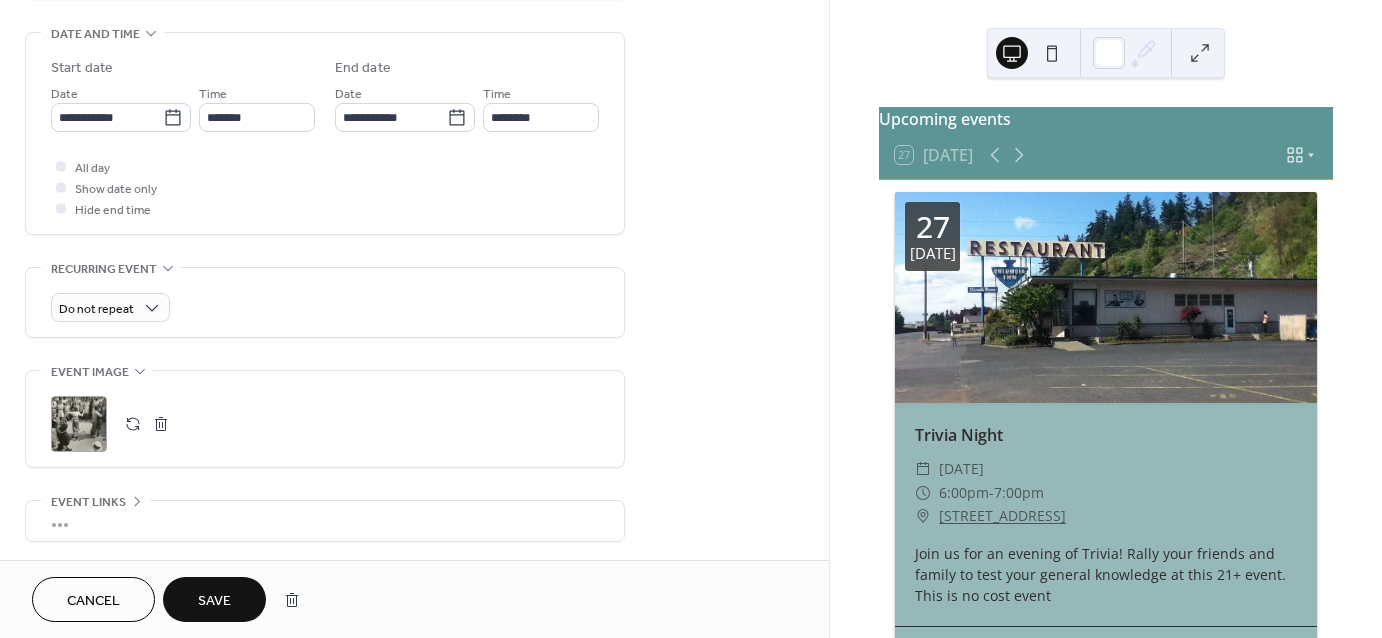 scroll, scrollTop: 622, scrollLeft: 0, axis: vertical 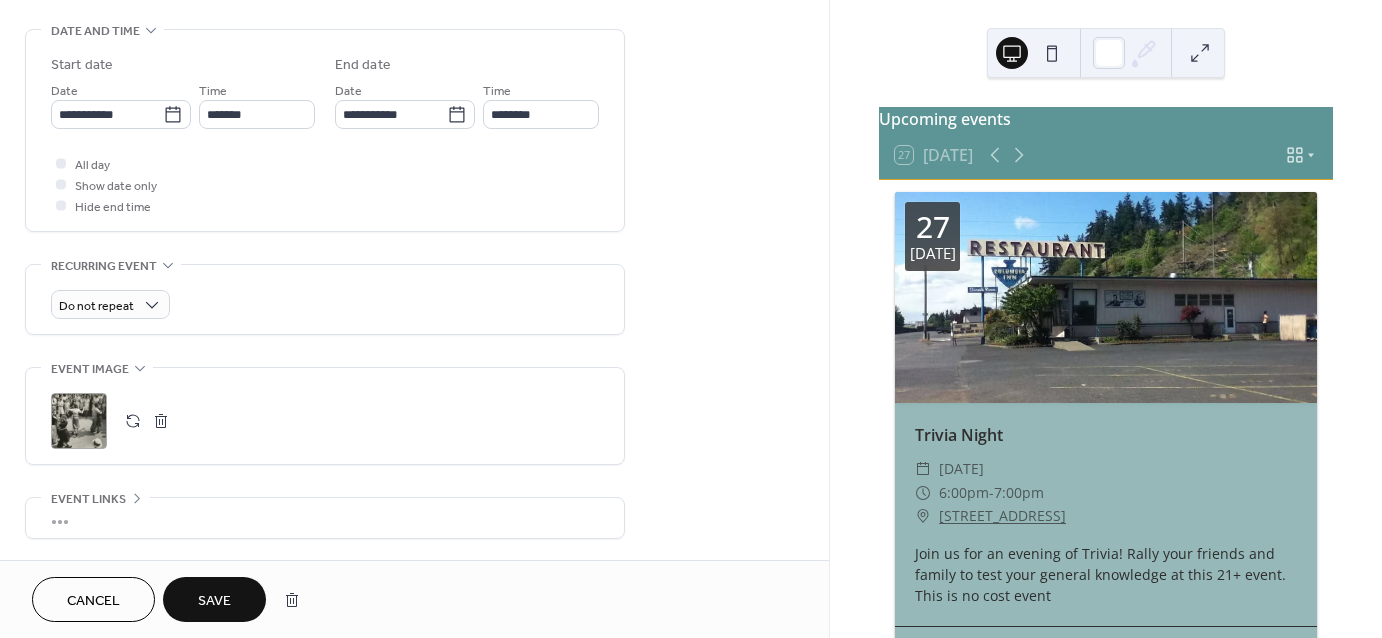 click at bounding box center (133, 421) 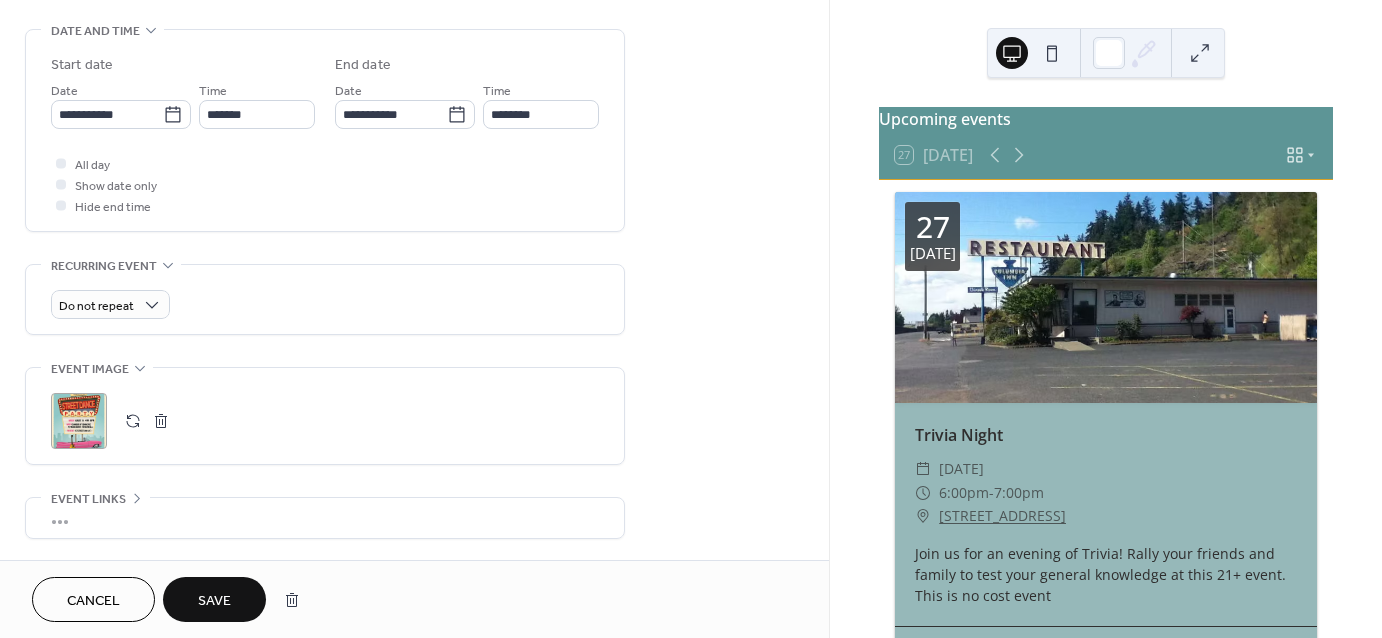 click on "Save" at bounding box center (214, 601) 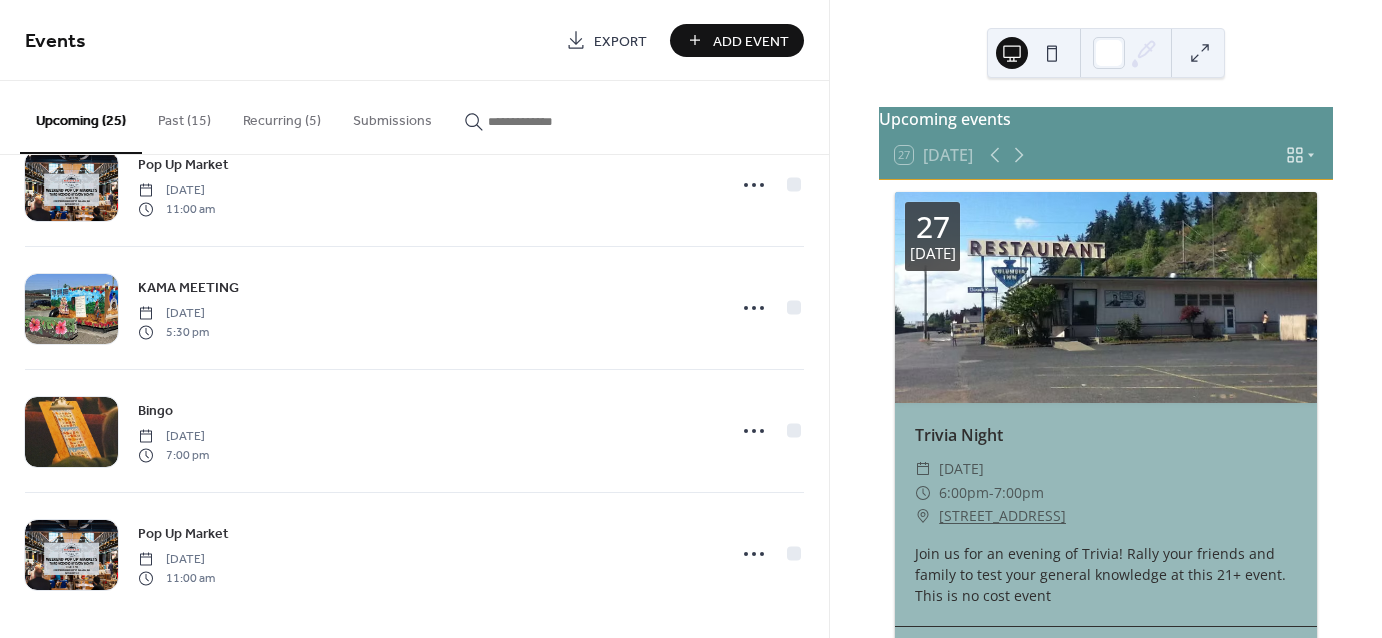 scroll, scrollTop: 2645, scrollLeft: 0, axis: vertical 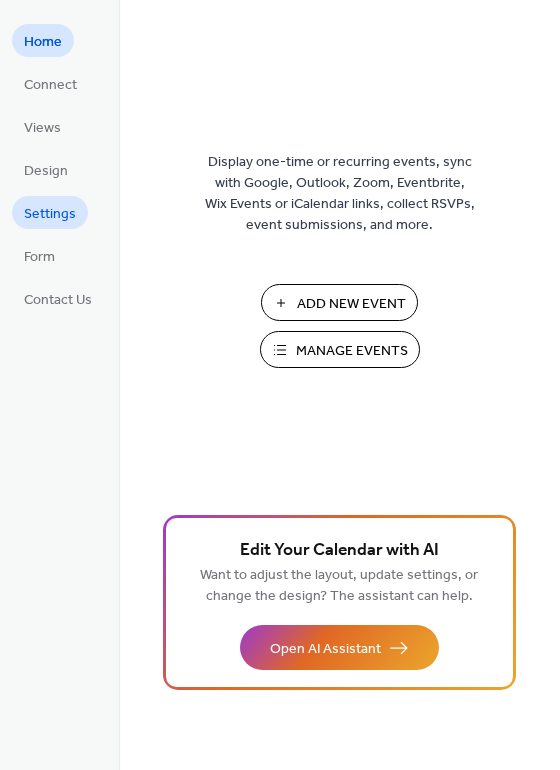 click on "Settings" at bounding box center [50, 214] 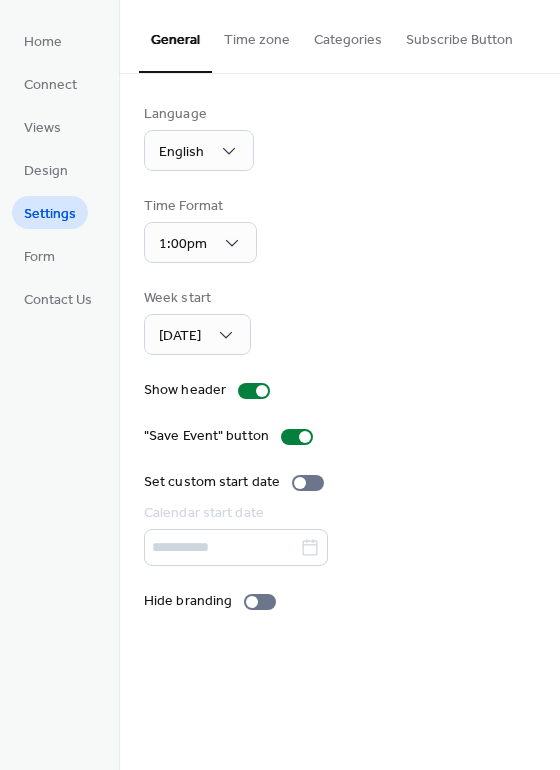 click on "Subscribe Button" at bounding box center (459, 35) 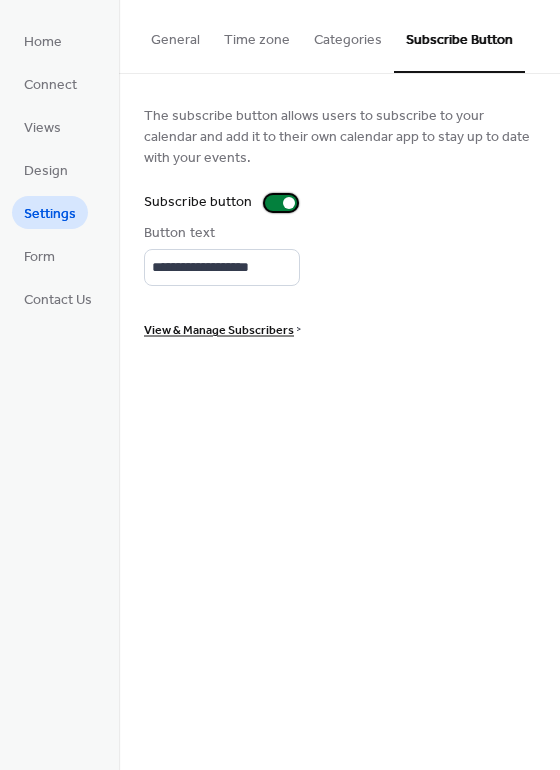 click at bounding box center [289, 203] 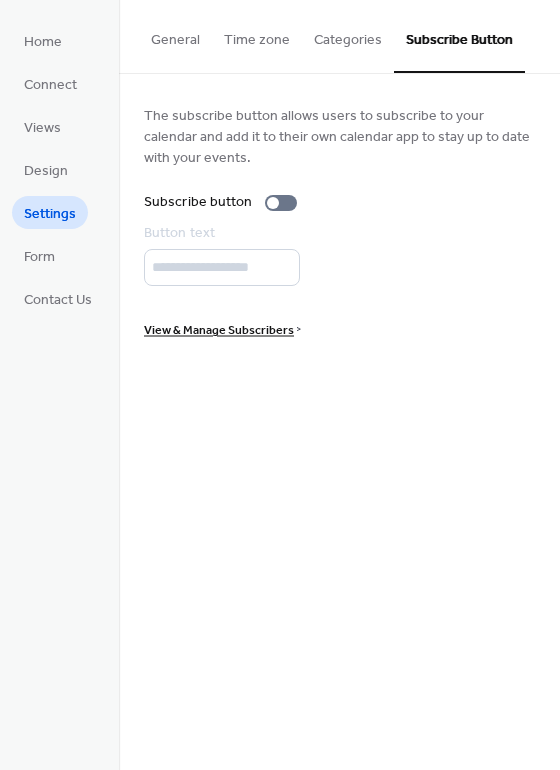 click on "**********" at bounding box center [339, 254] 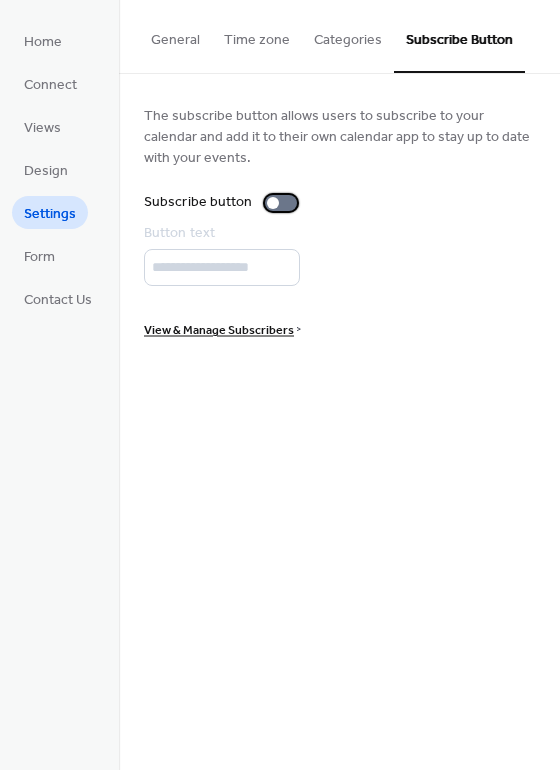 click at bounding box center [273, 203] 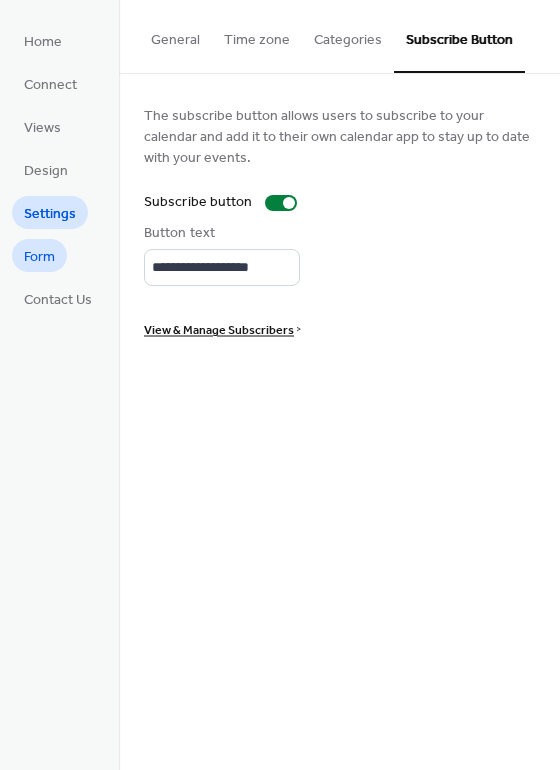 click on "Form" at bounding box center [39, 257] 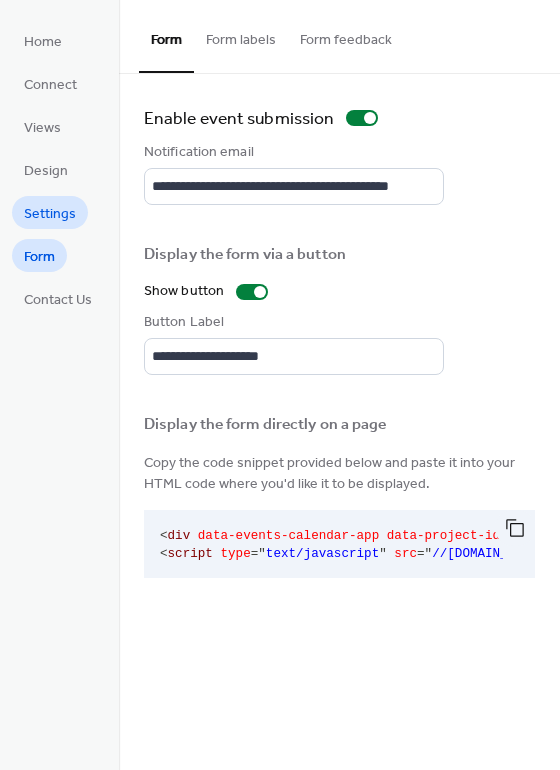 click on "Settings" at bounding box center [50, 214] 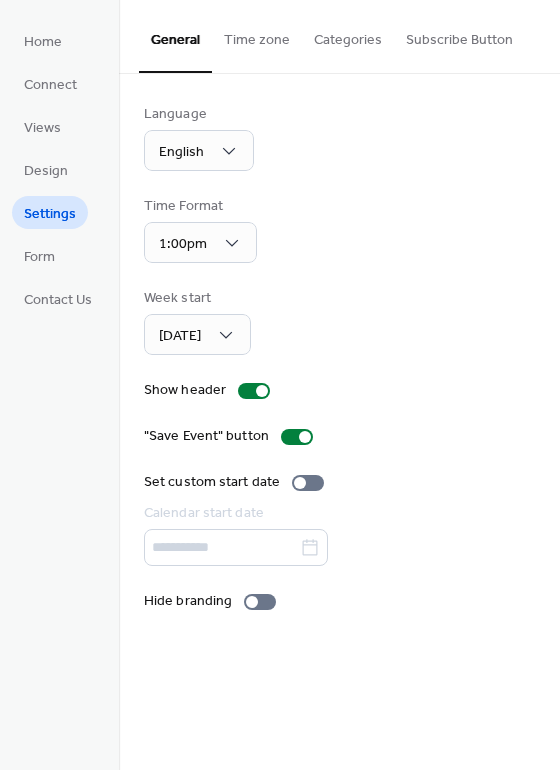 click on "Subscribe Button" at bounding box center [459, 35] 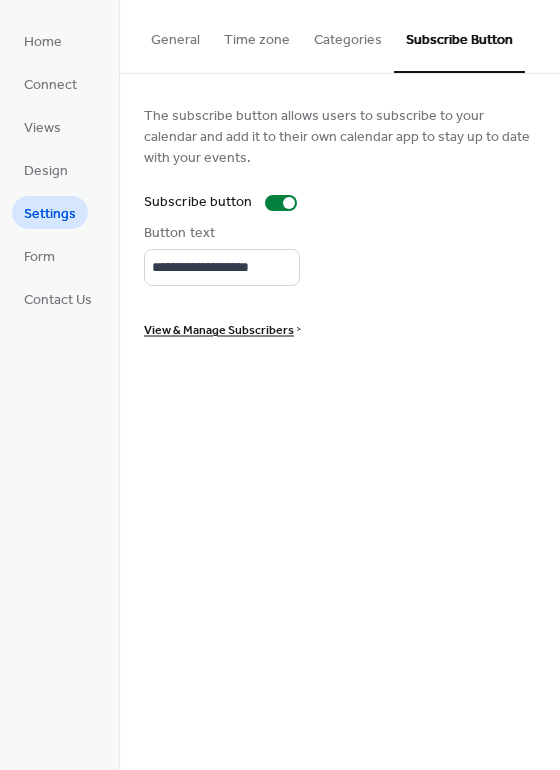 click on "Time zone" at bounding box center [257, 35] 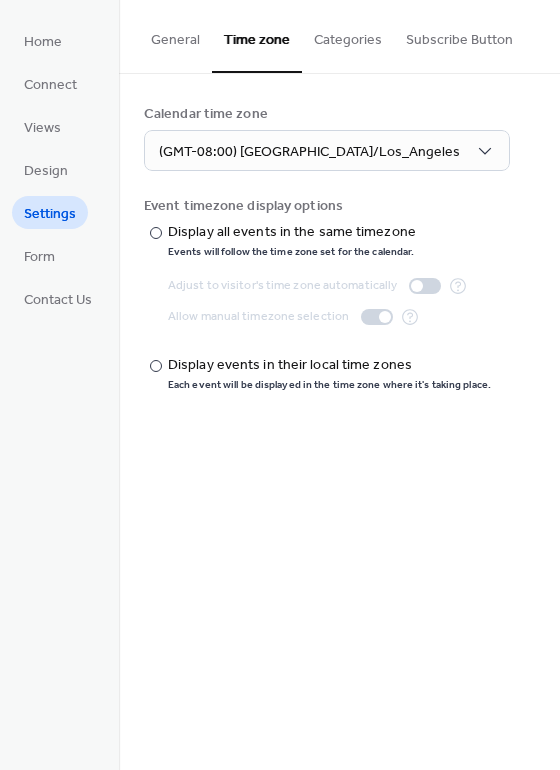 click on "Subscribe Button" at bounding box center [459, 35] 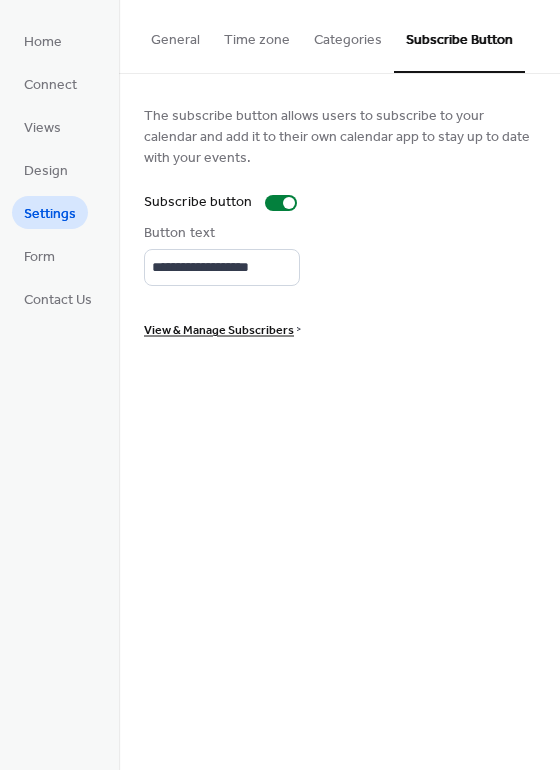 click on "View & Manage Subscribers" at bounding box center [219, 330] 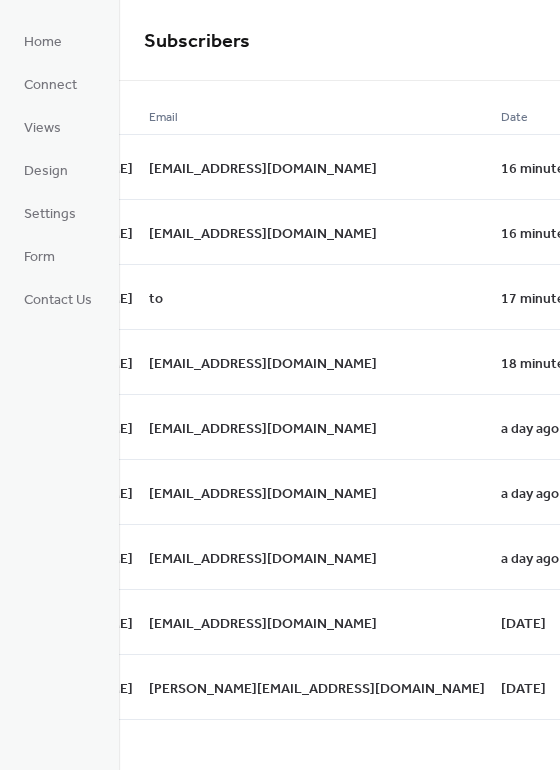 scroll, scrollTop: 0, scrollLeft: 103, axis: horizontal 